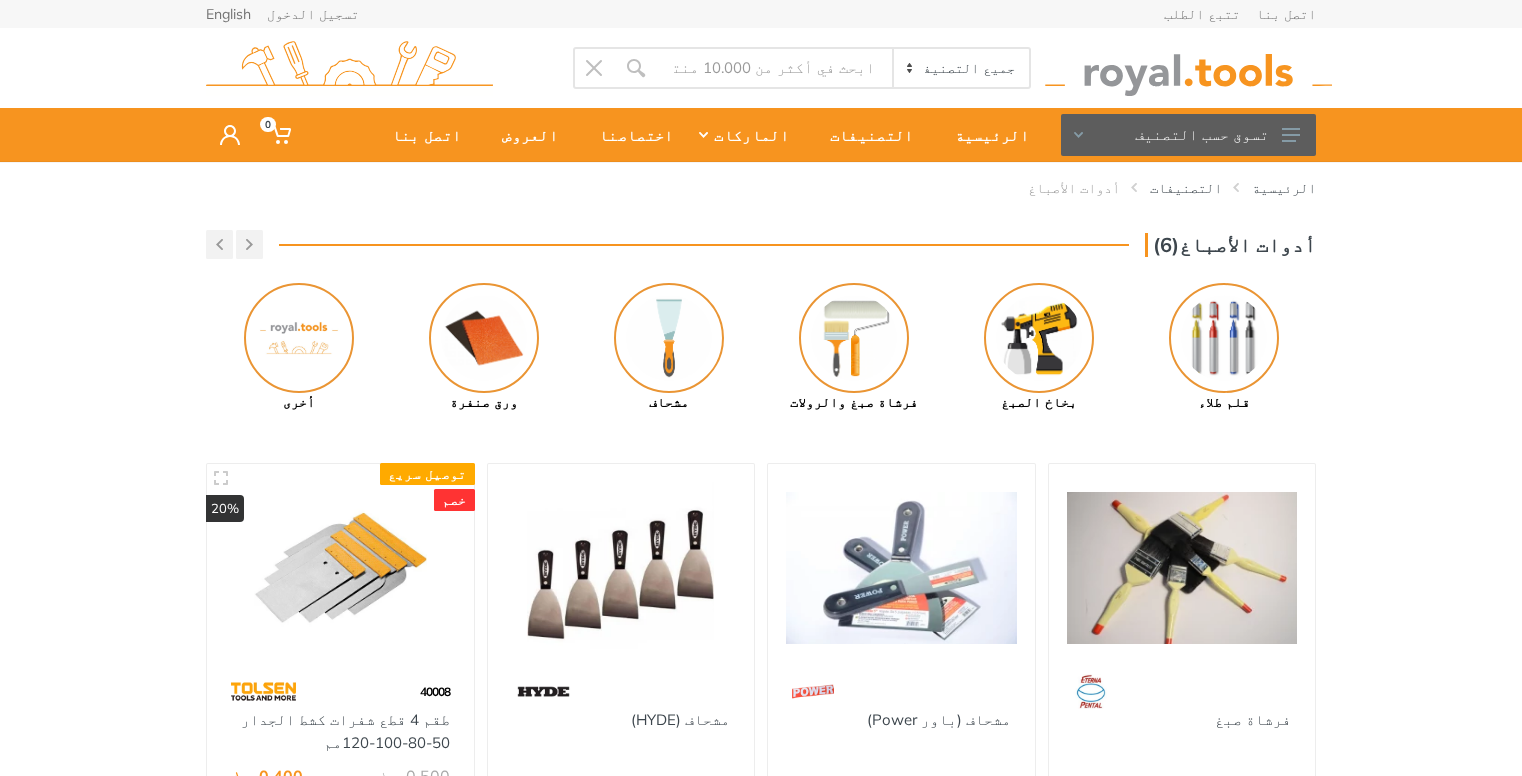 scroll, scrollTop: 0, scrollLeft: 0, axis: both 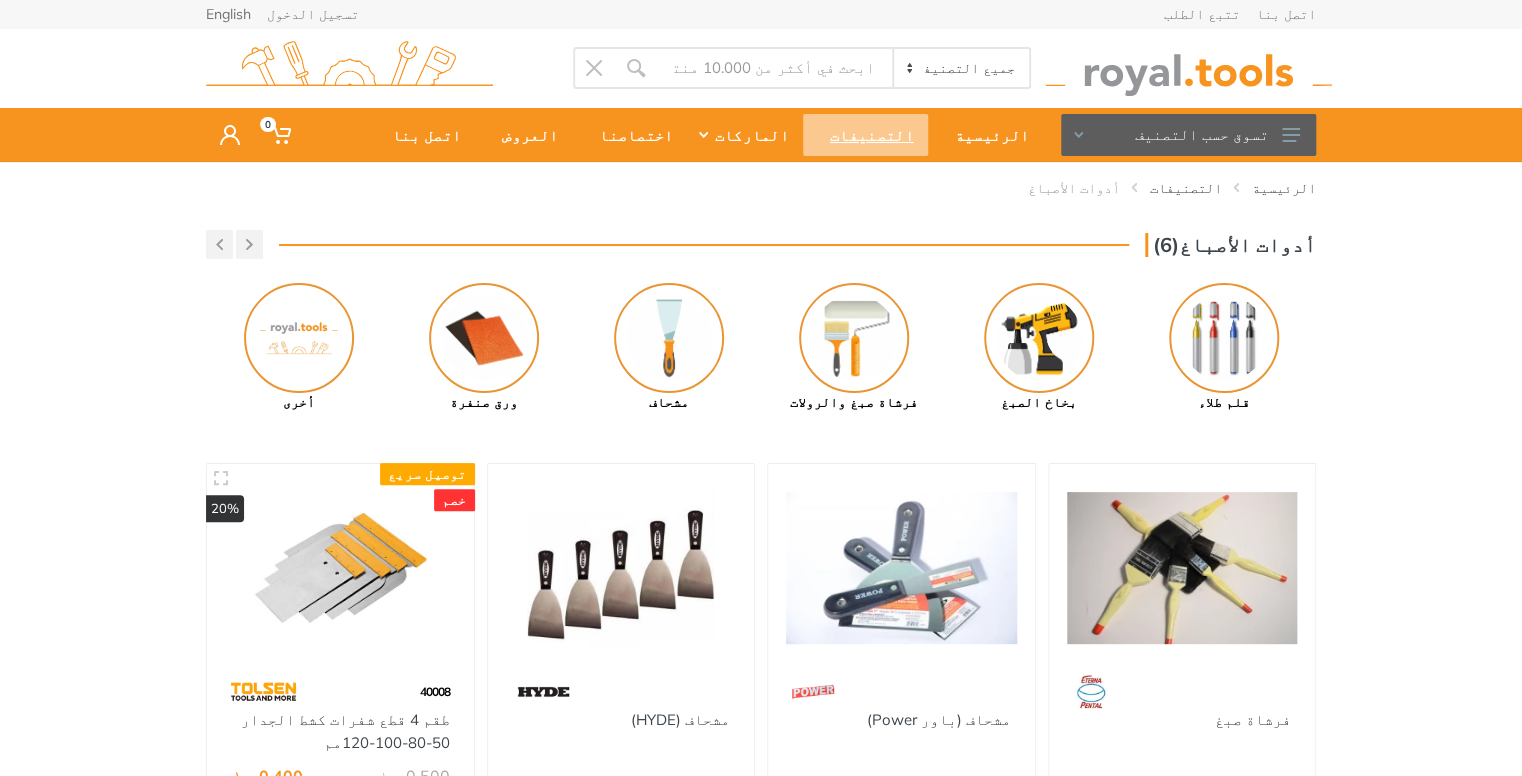click on "التصنيفات" at bounding box center [865, 135] 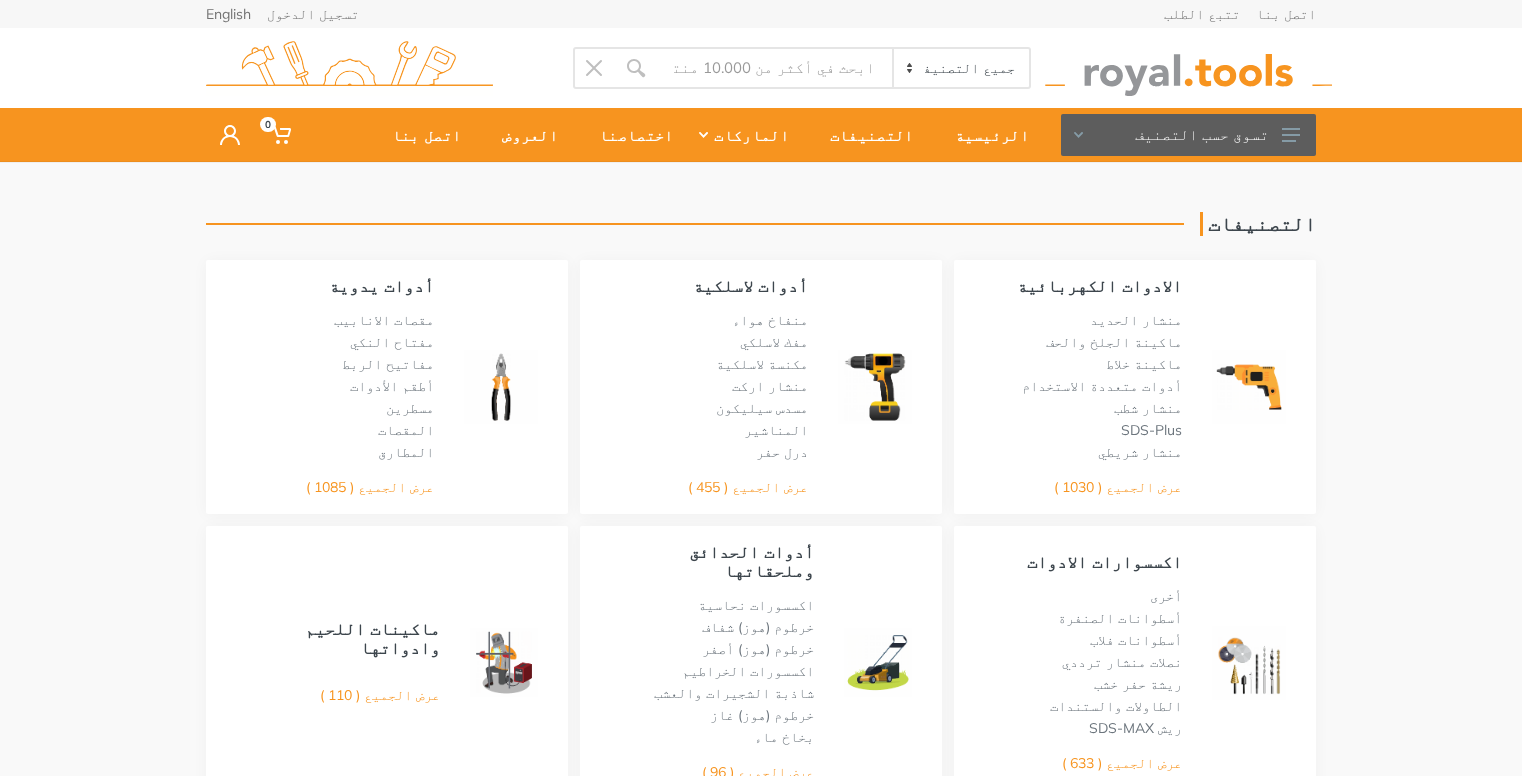 scroll, scrollTop: 0, scrollLeft: 0, axis: both 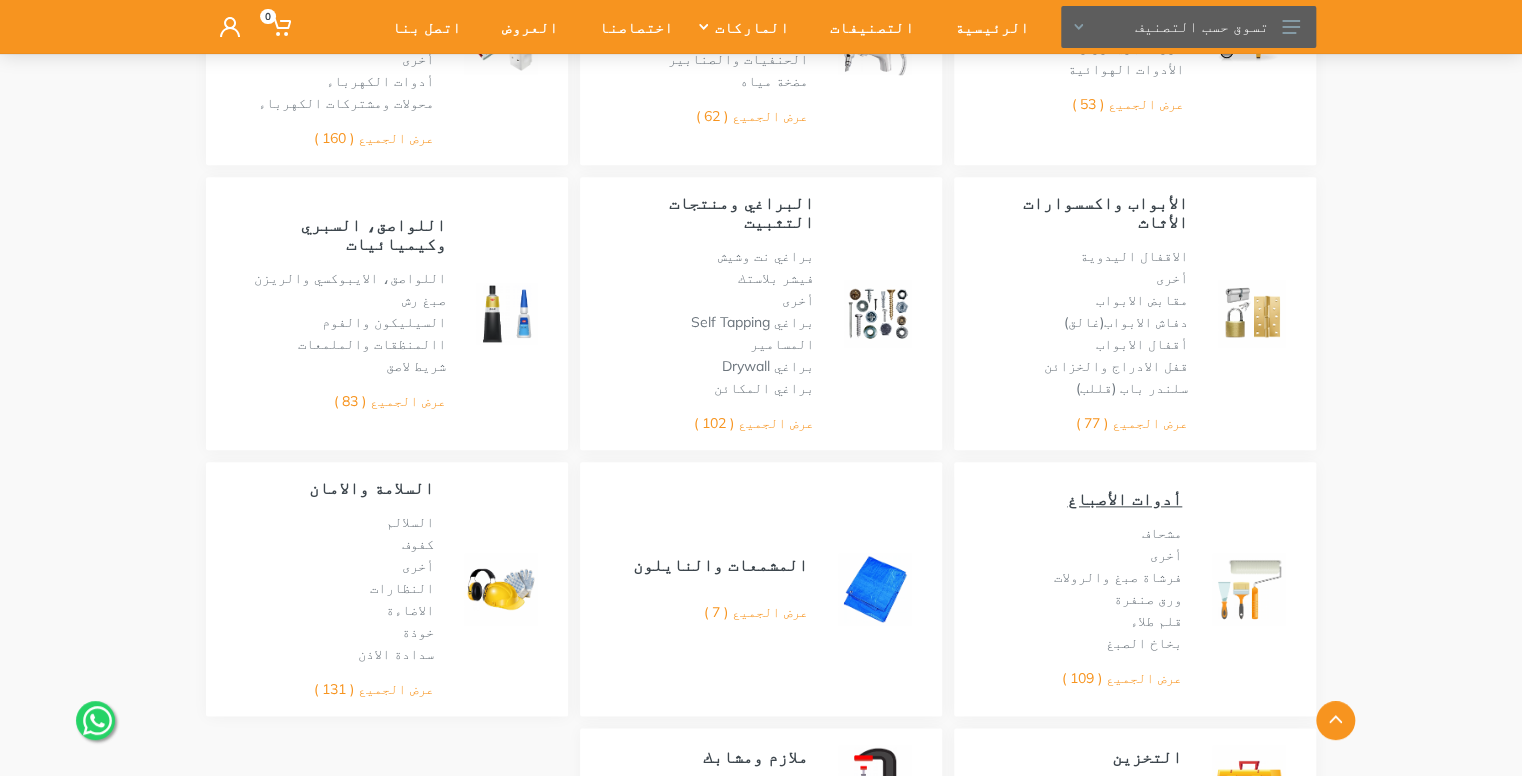 click on "أدوات الأصباغ" at bounding box center (1124, 498) 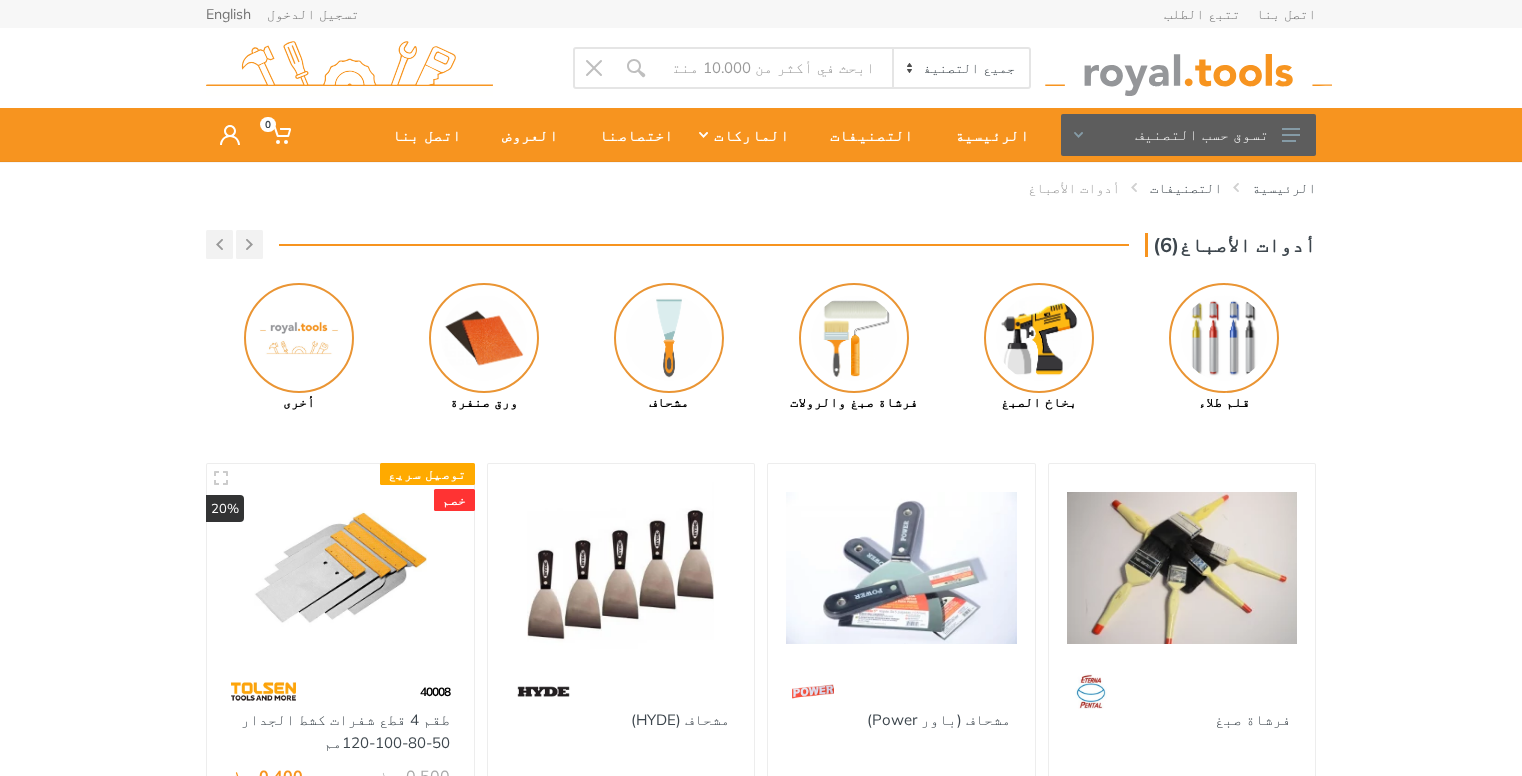 scroll, scrollTop: 0, scrollLeft: 0, axis: both 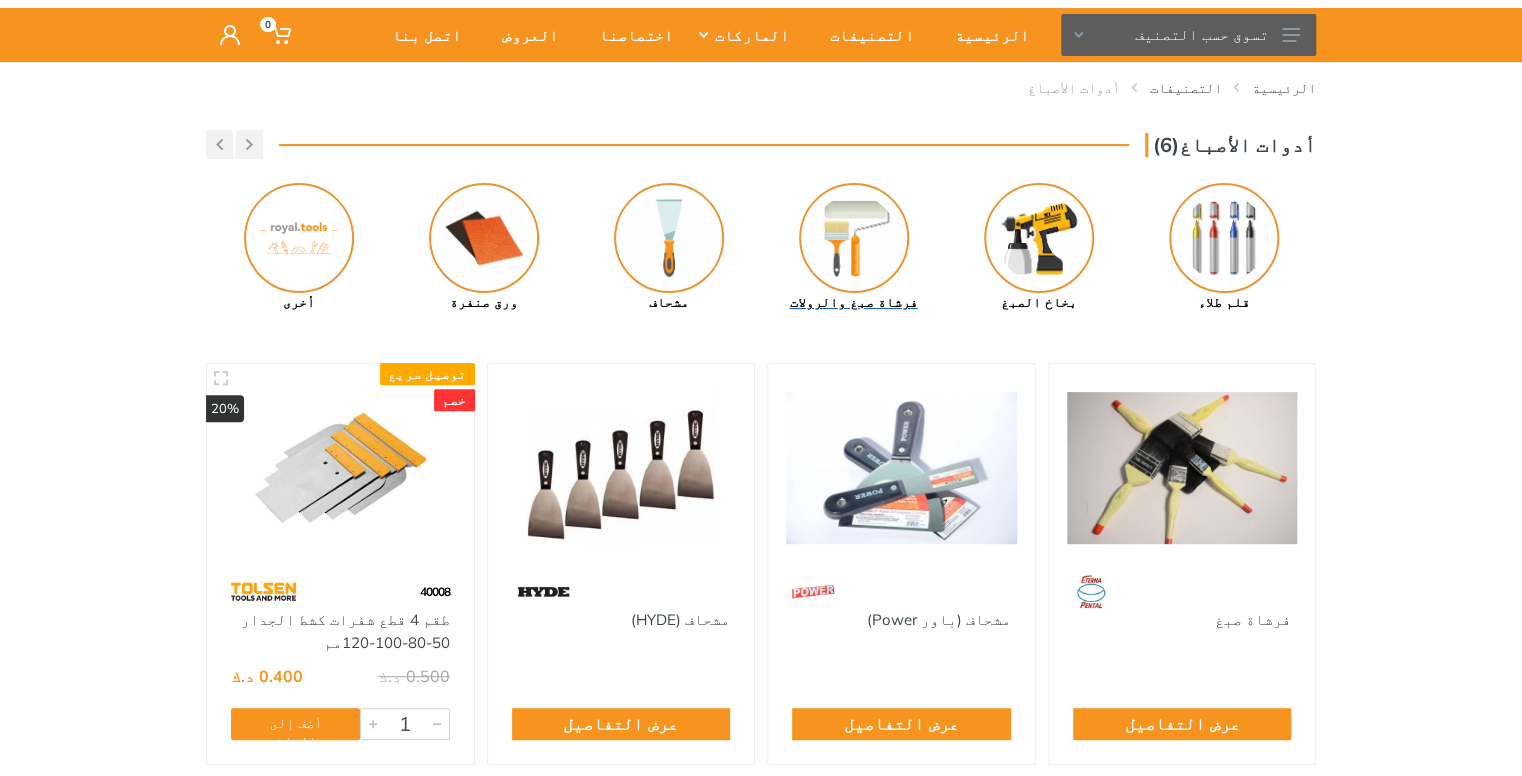click at bounding box center [854, 238] 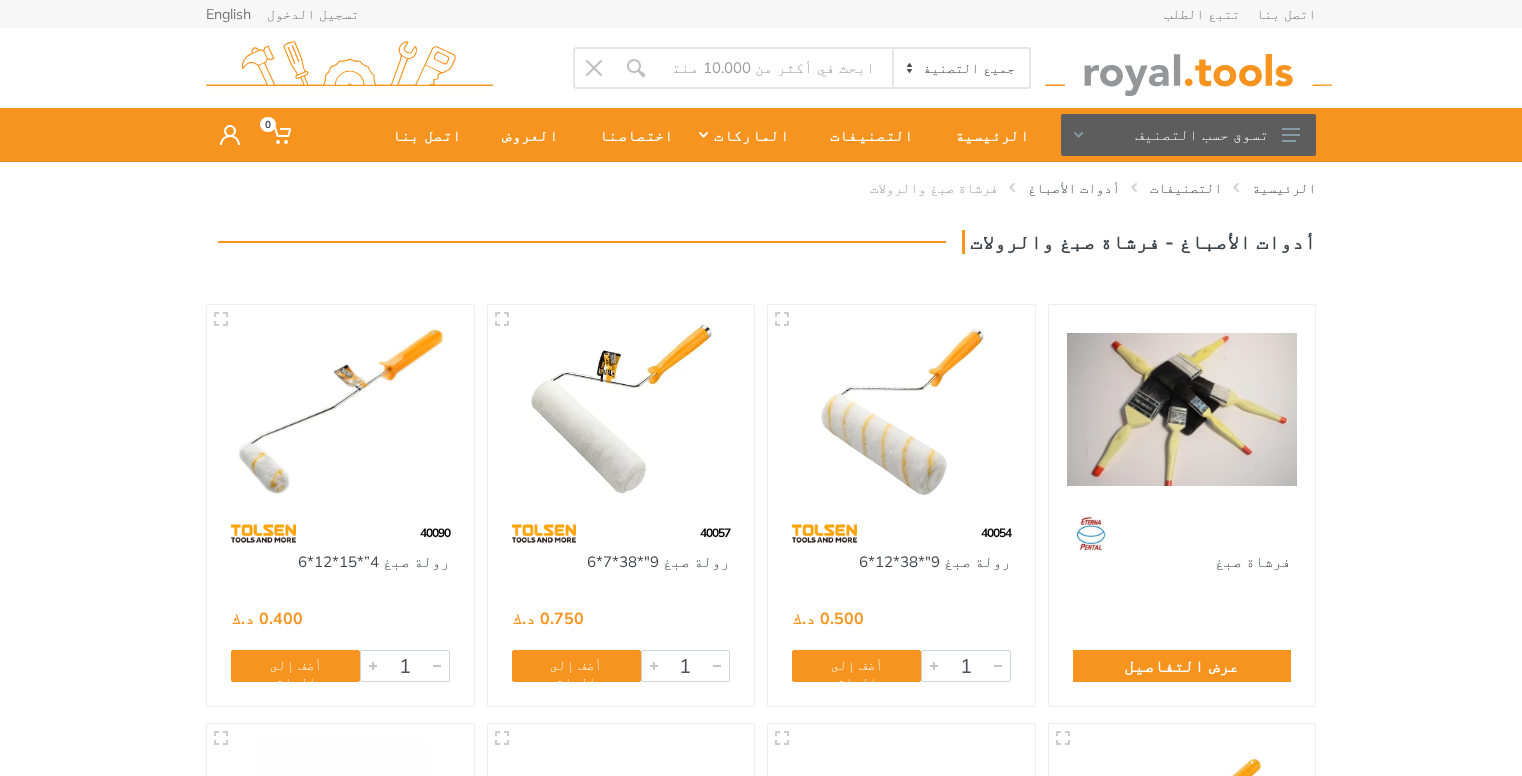 scroll, scrollTop: 0, scrollLeft: 0, axis: both 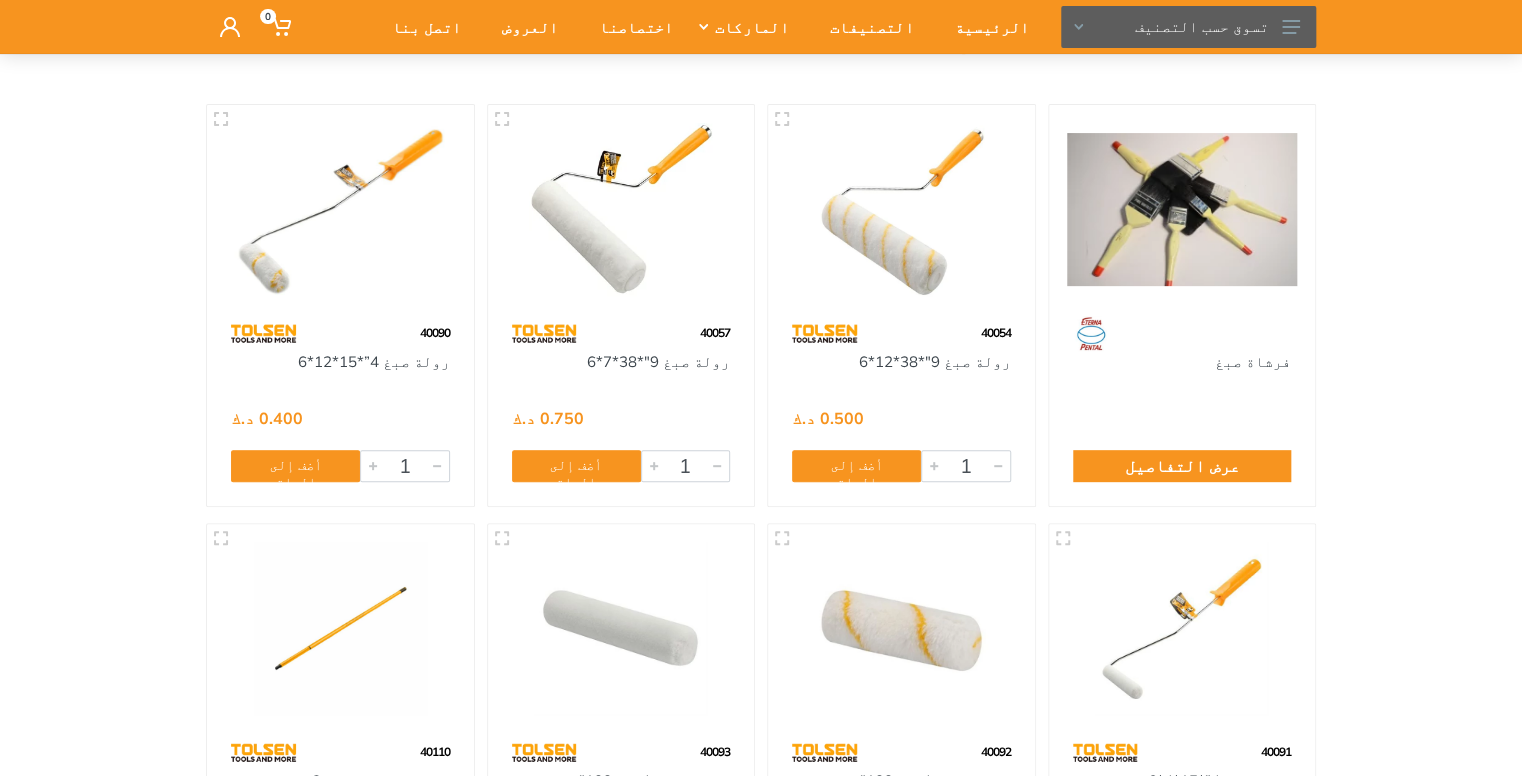 click at bounding box center [901, 209] 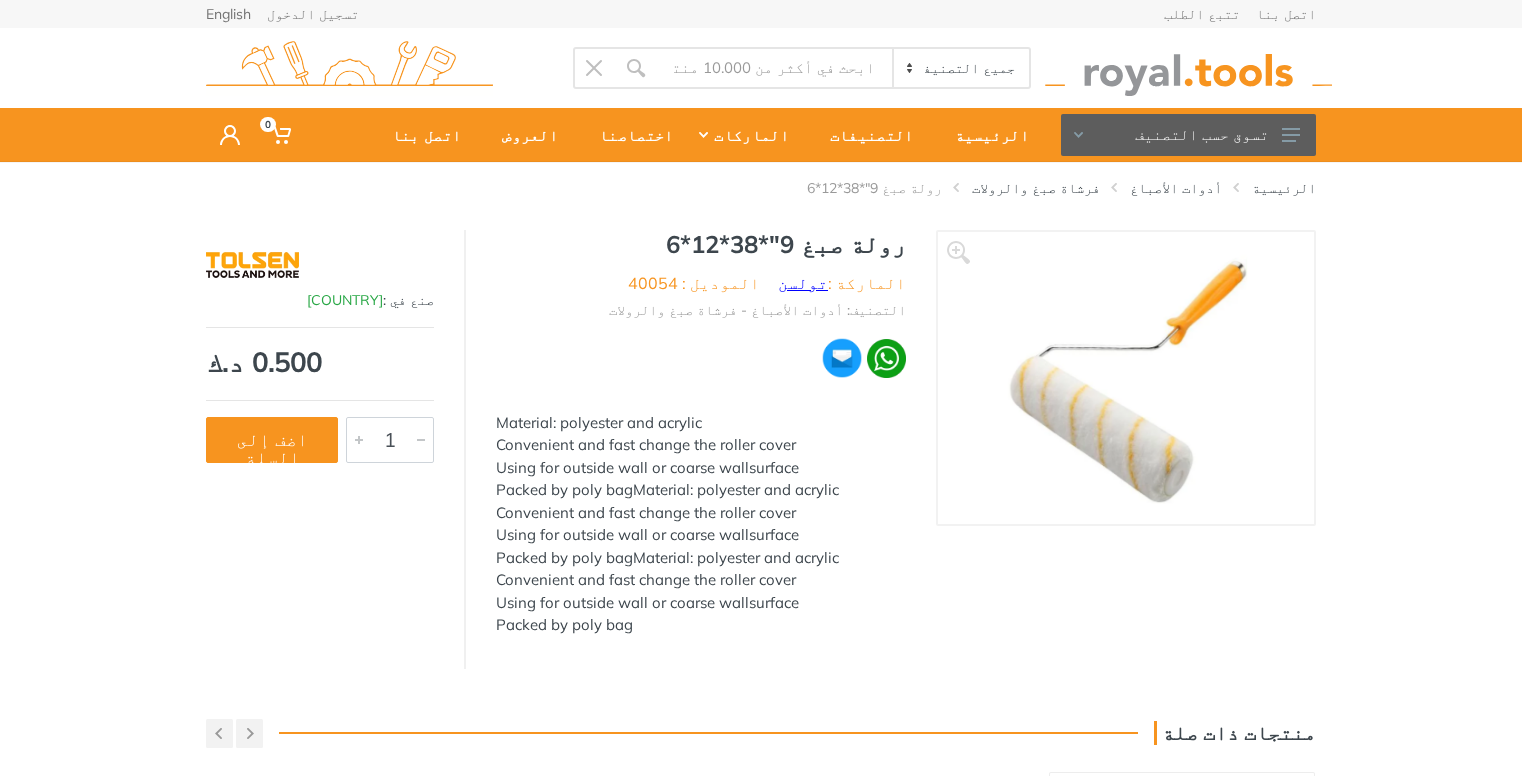 scroll, scrollTop: 0, scrollLeft: 0, axis: both 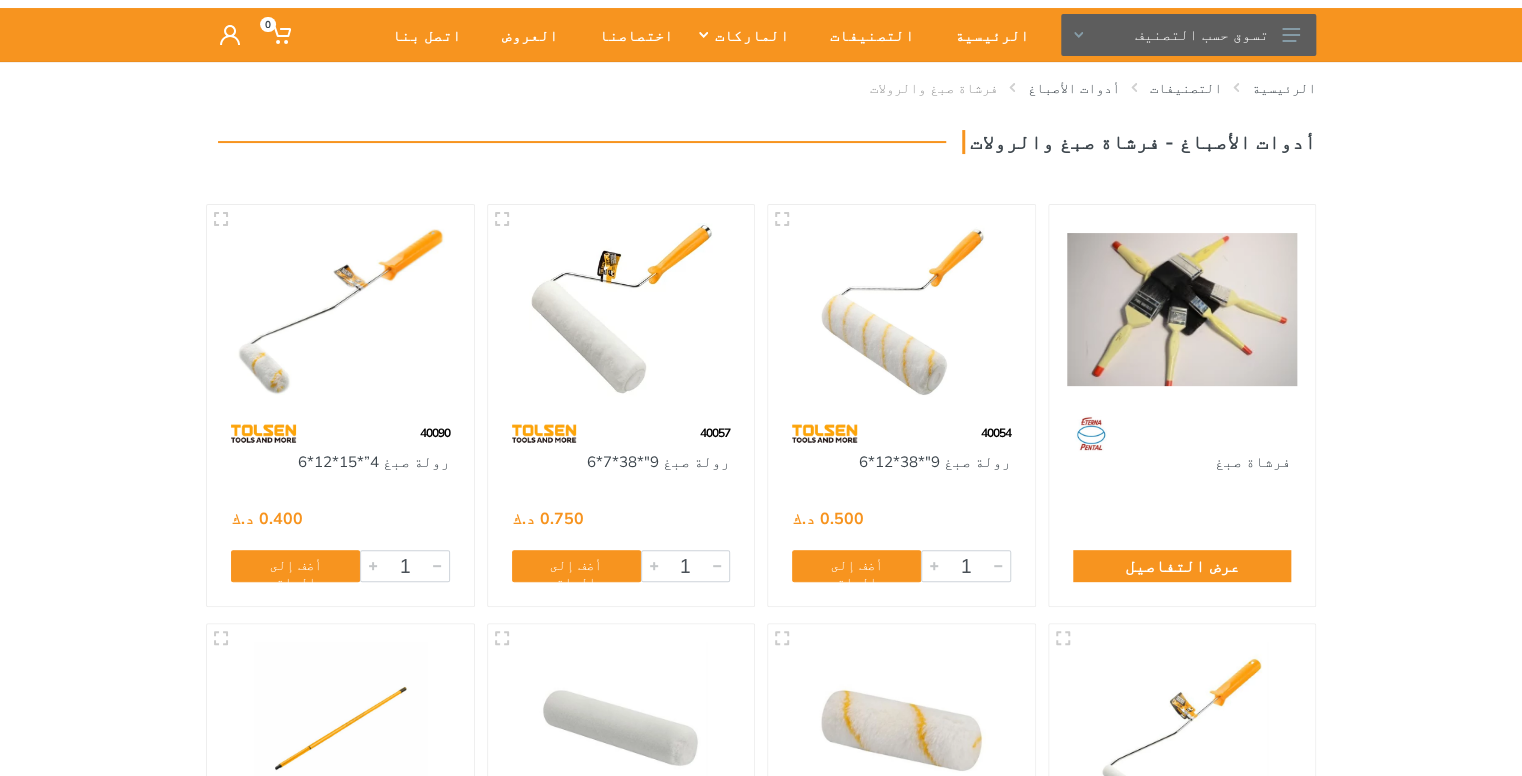 click at bounding box center (340, 309) 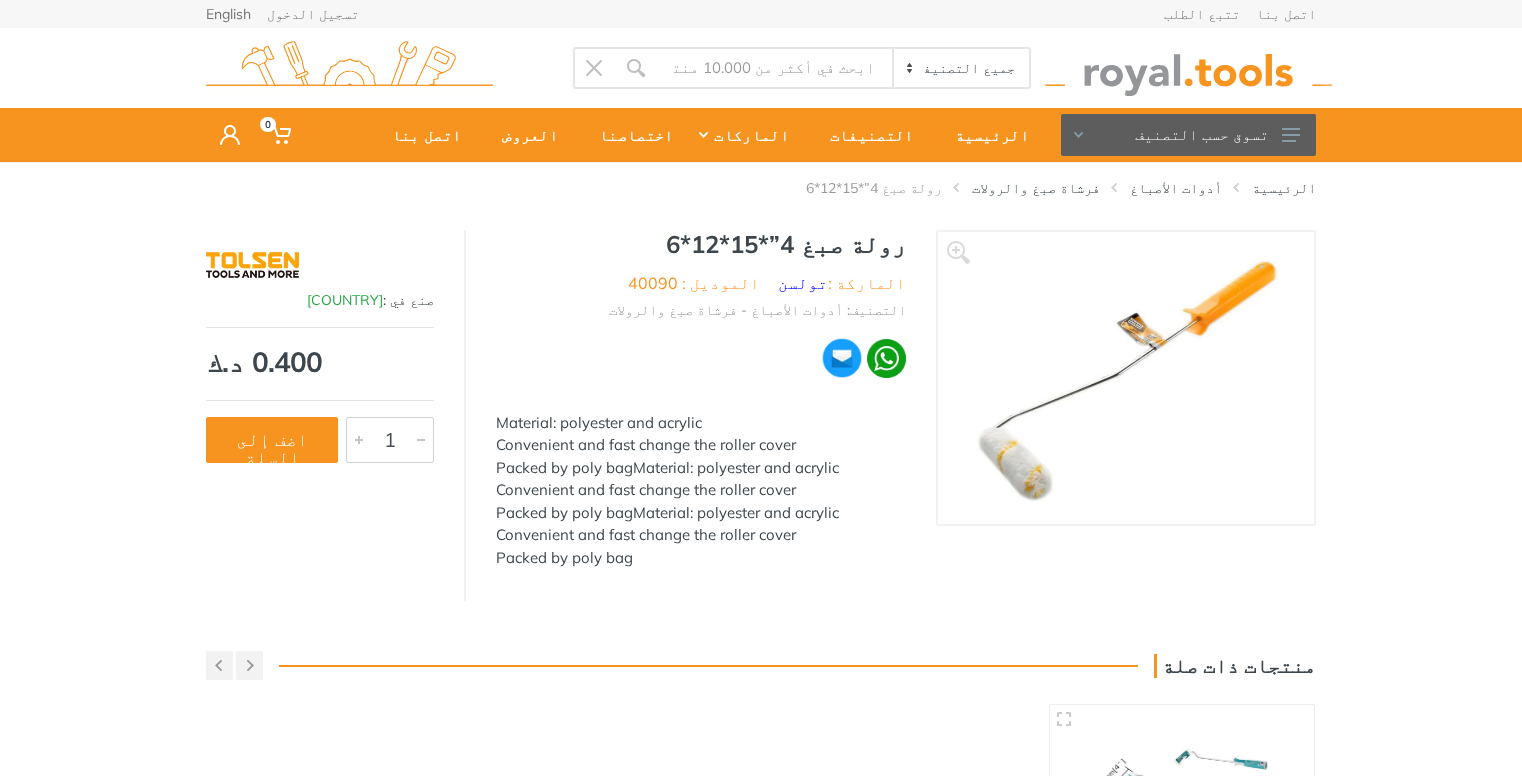 scroll, scrollTop: 0, scrollLeft: 0, axis: both 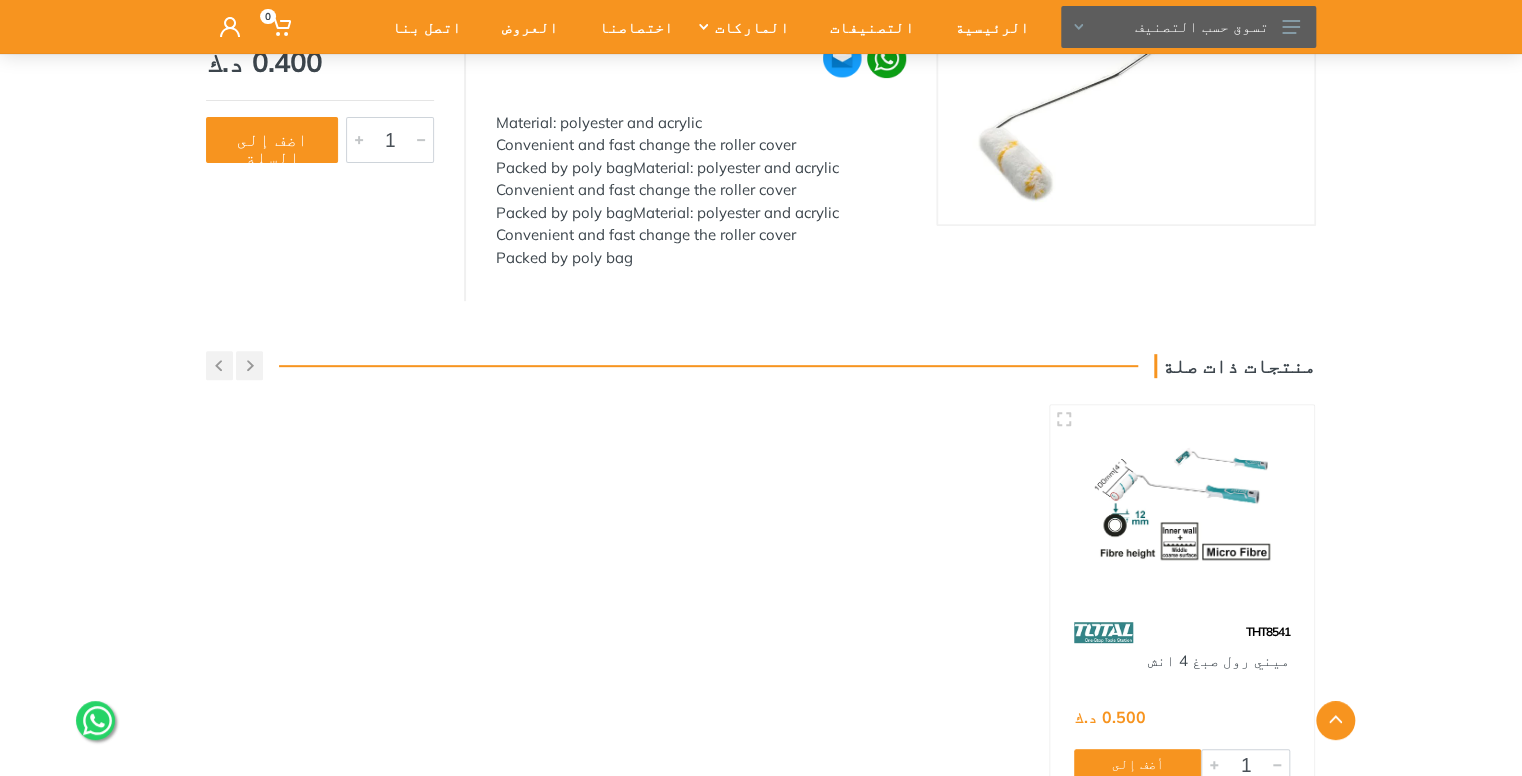 click at bounding box center [1182, 508] 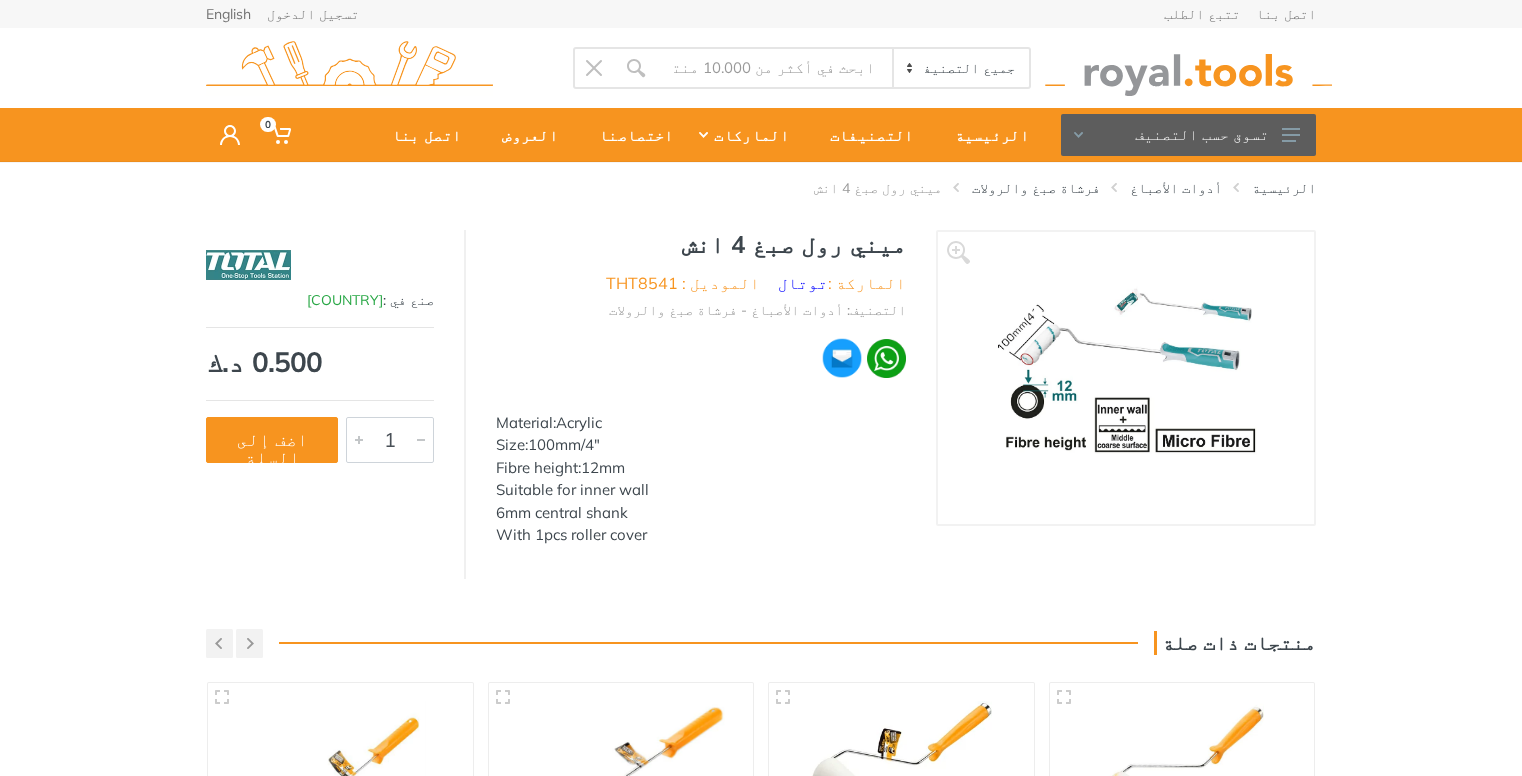 scroll, scrollTop: 0, scrollLeft: 0, axis: both 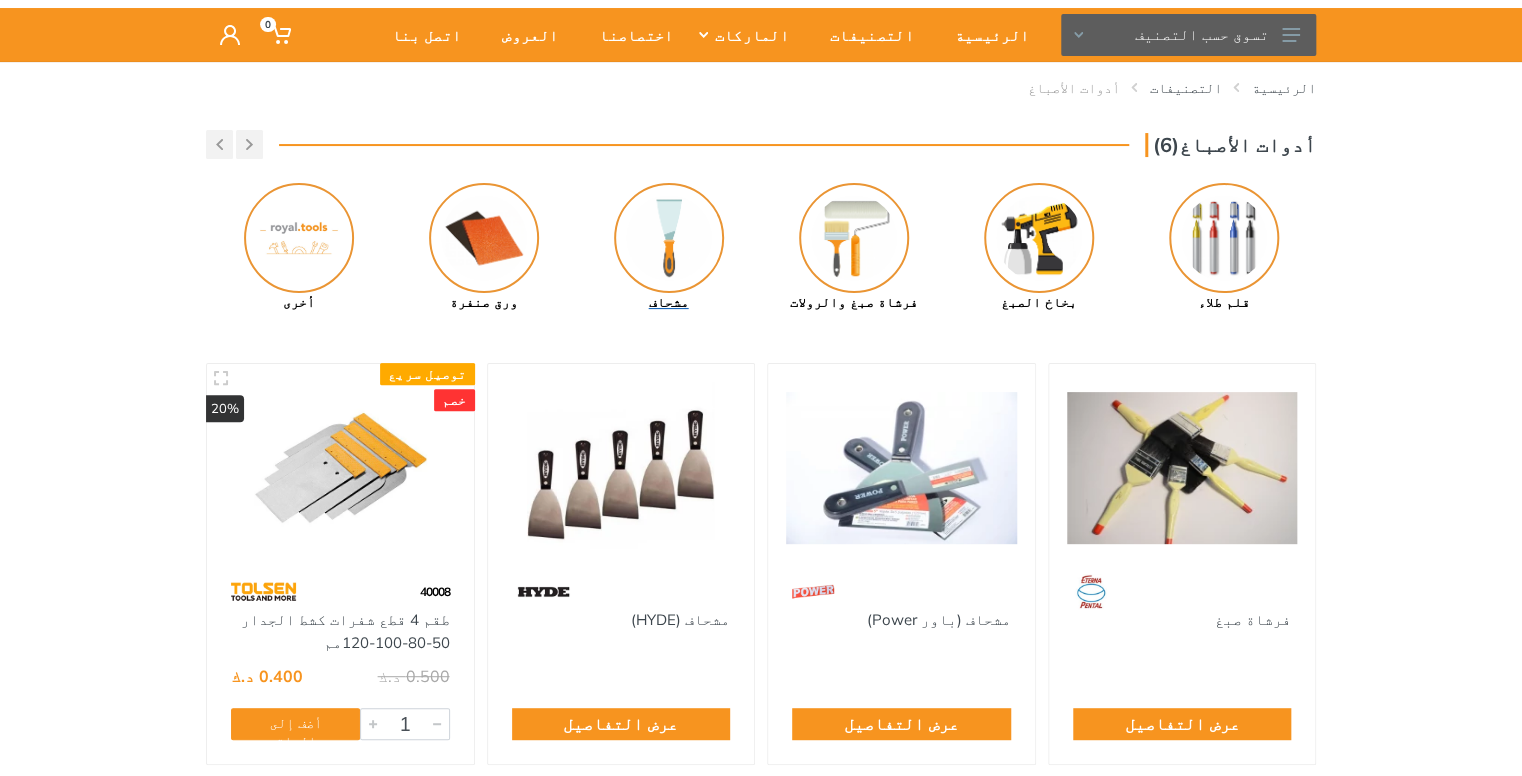 click at bounding box center [669, 238] 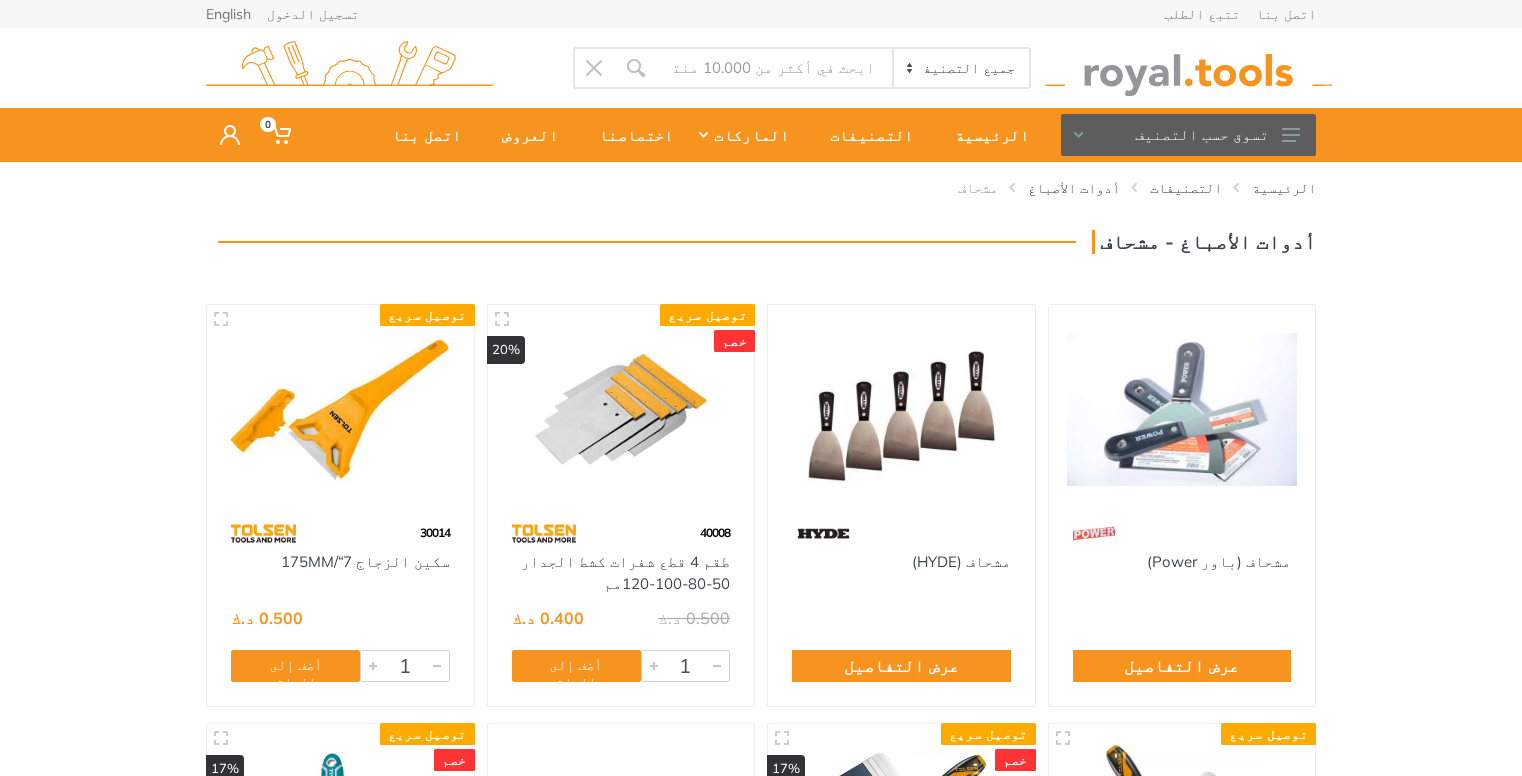 scroll, scrollTop: 0, scrollLeft: 0, axis: both 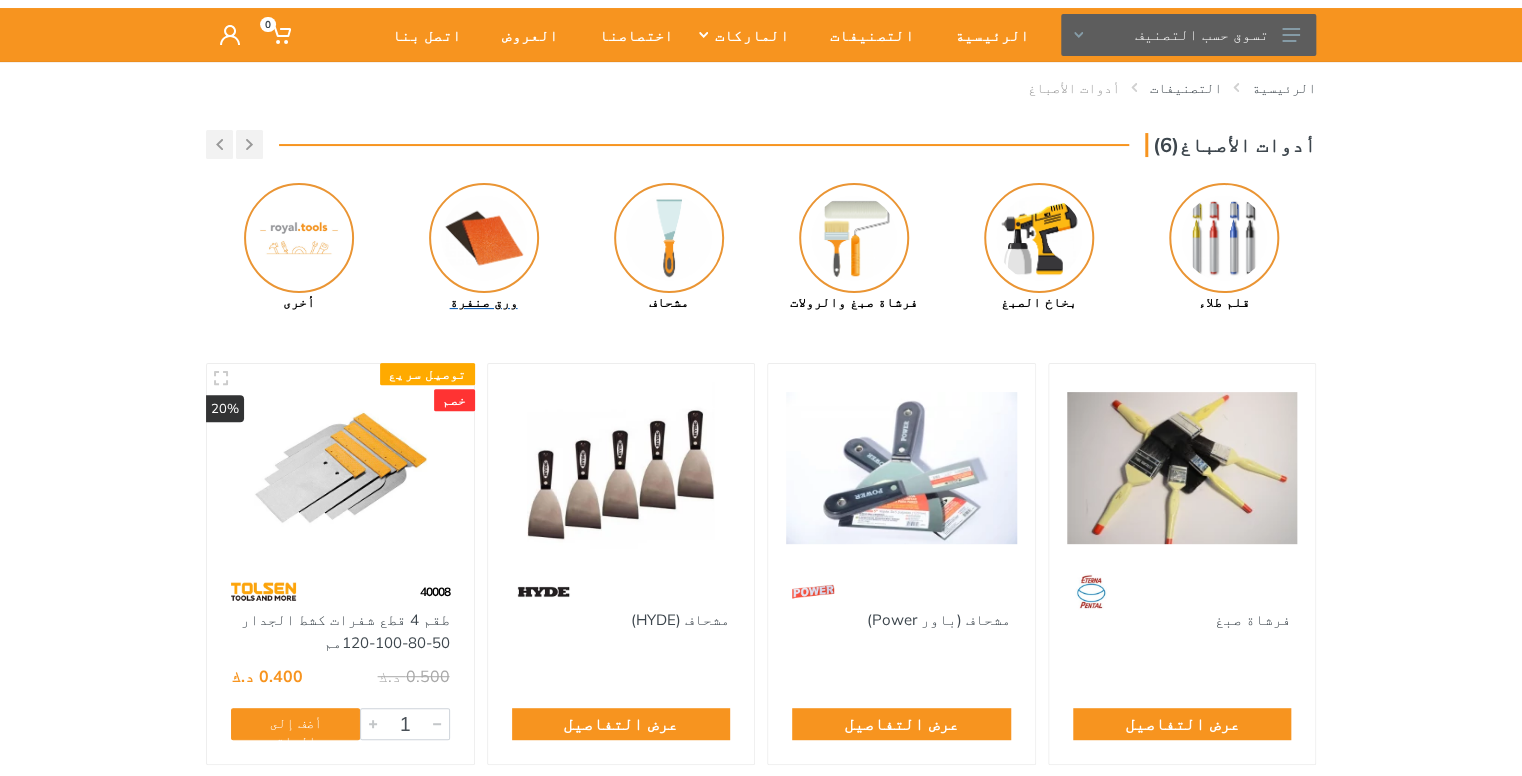 click at bounding box center (484, 238) 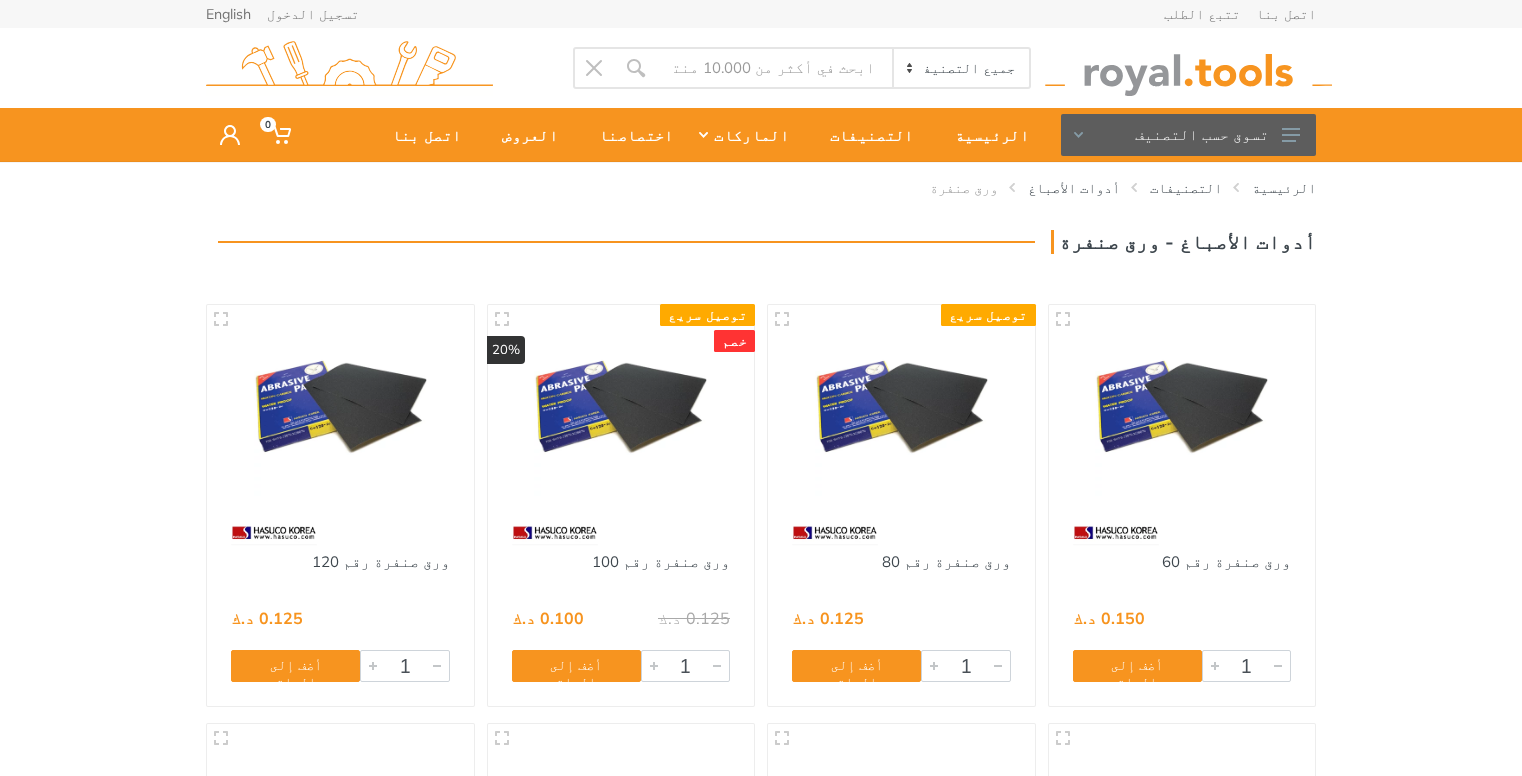 scroll, scrollTop: 0, scrollLeft: 0, axis: both 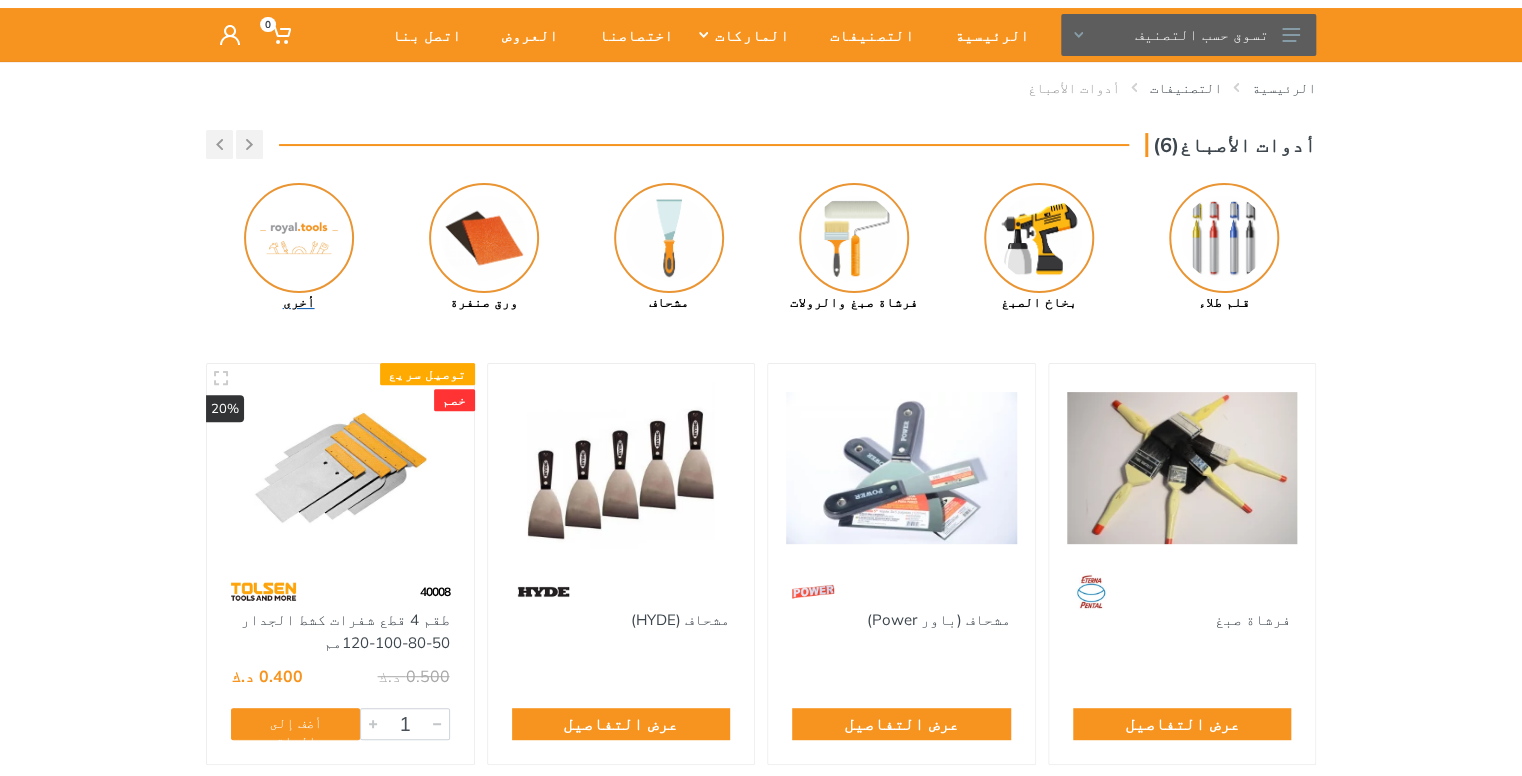 click at bounding box center (299, 238) 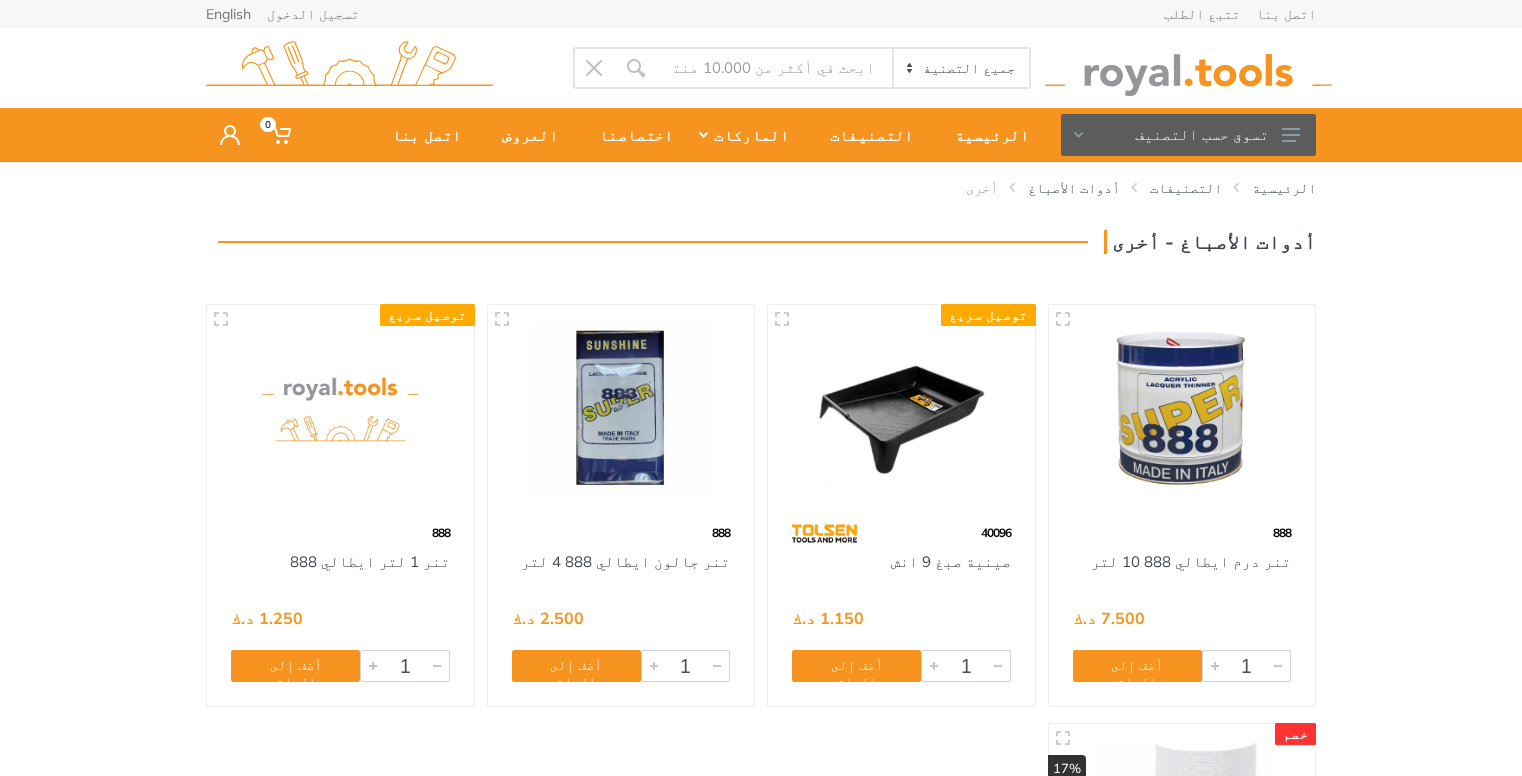 scroll, scrollTop: 0, scrollLeft: 0, axis: both 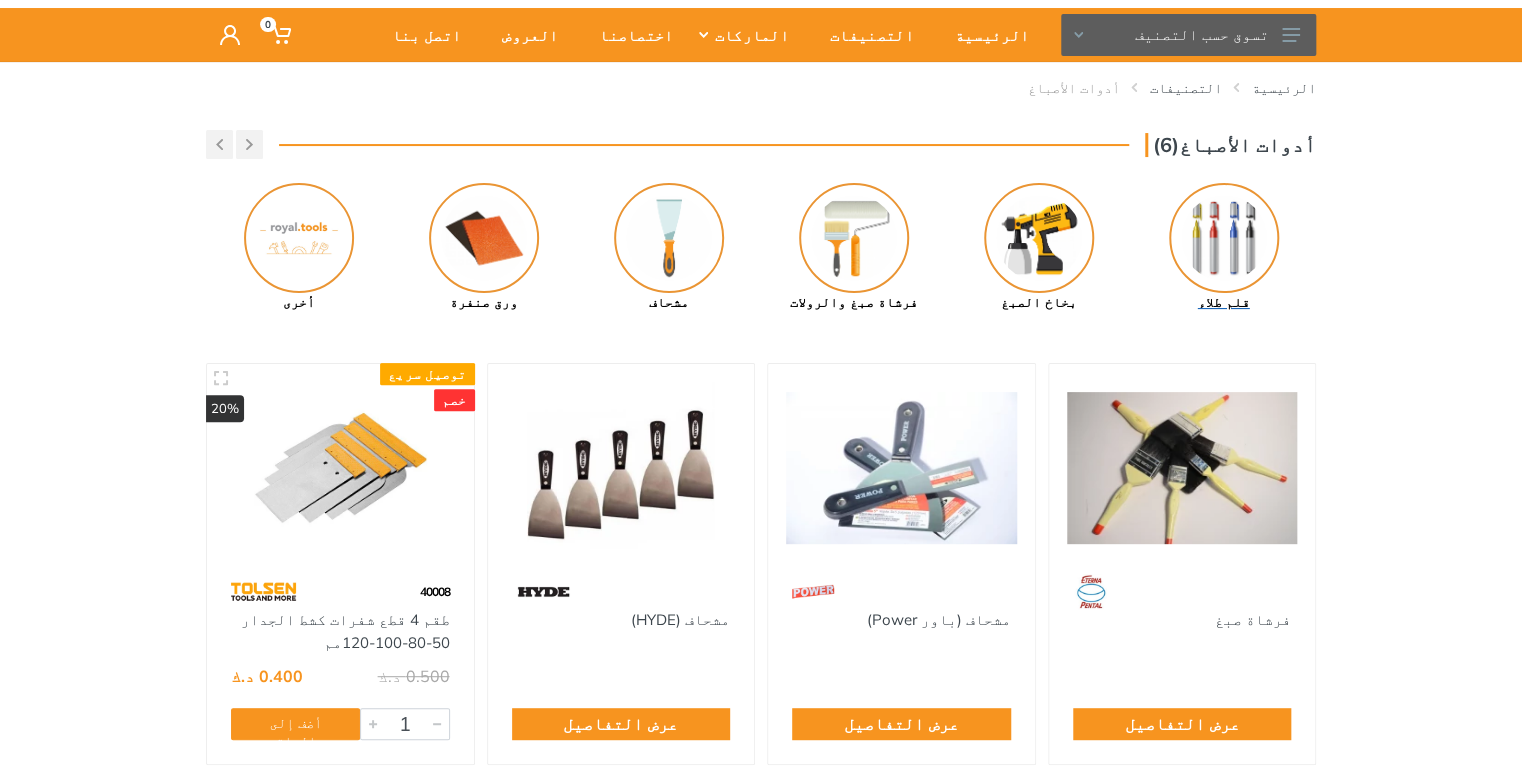 click at bounding box center (1224, 238) 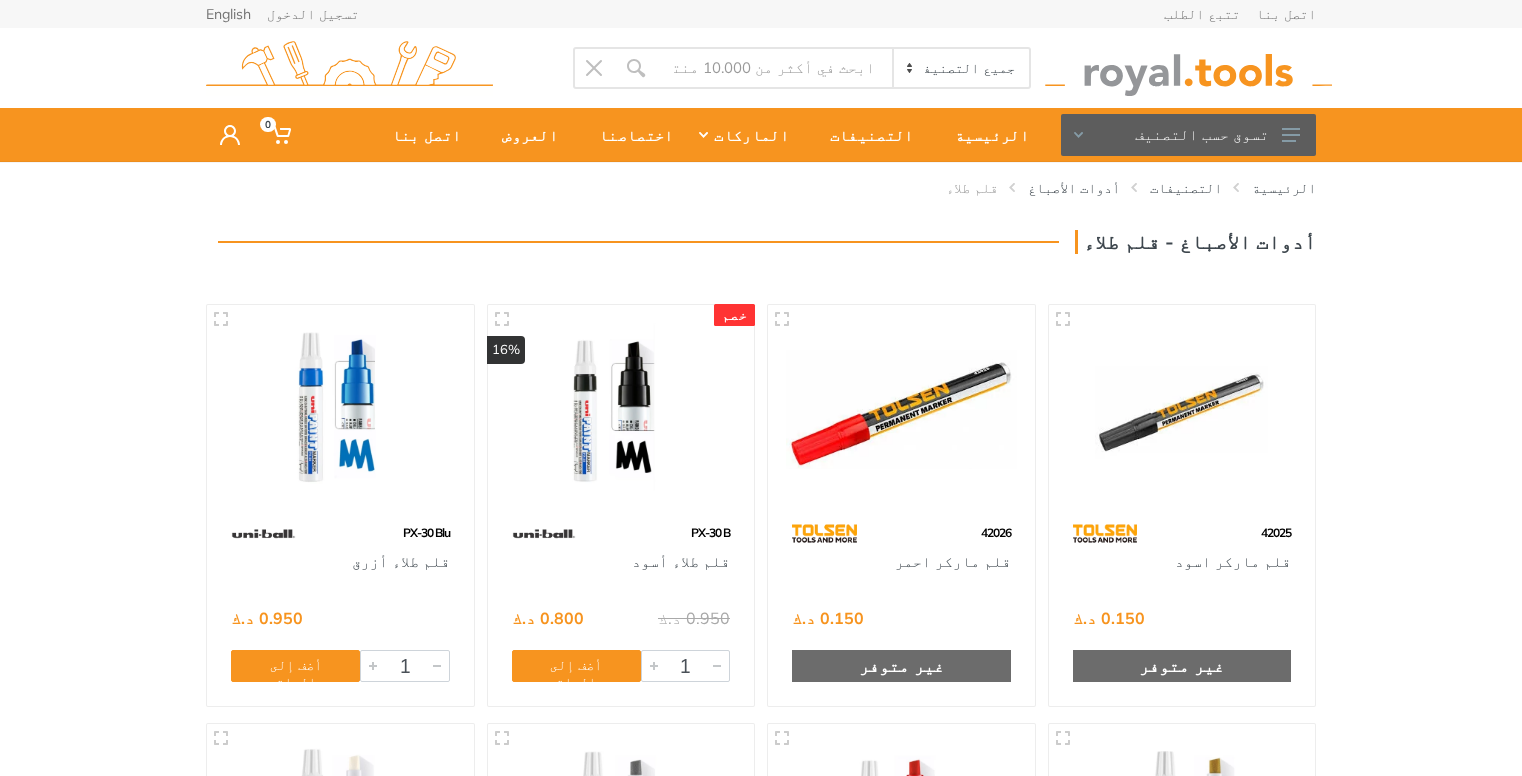 scroll, scrollTop: 0, scrollLeft: 0, axis: both 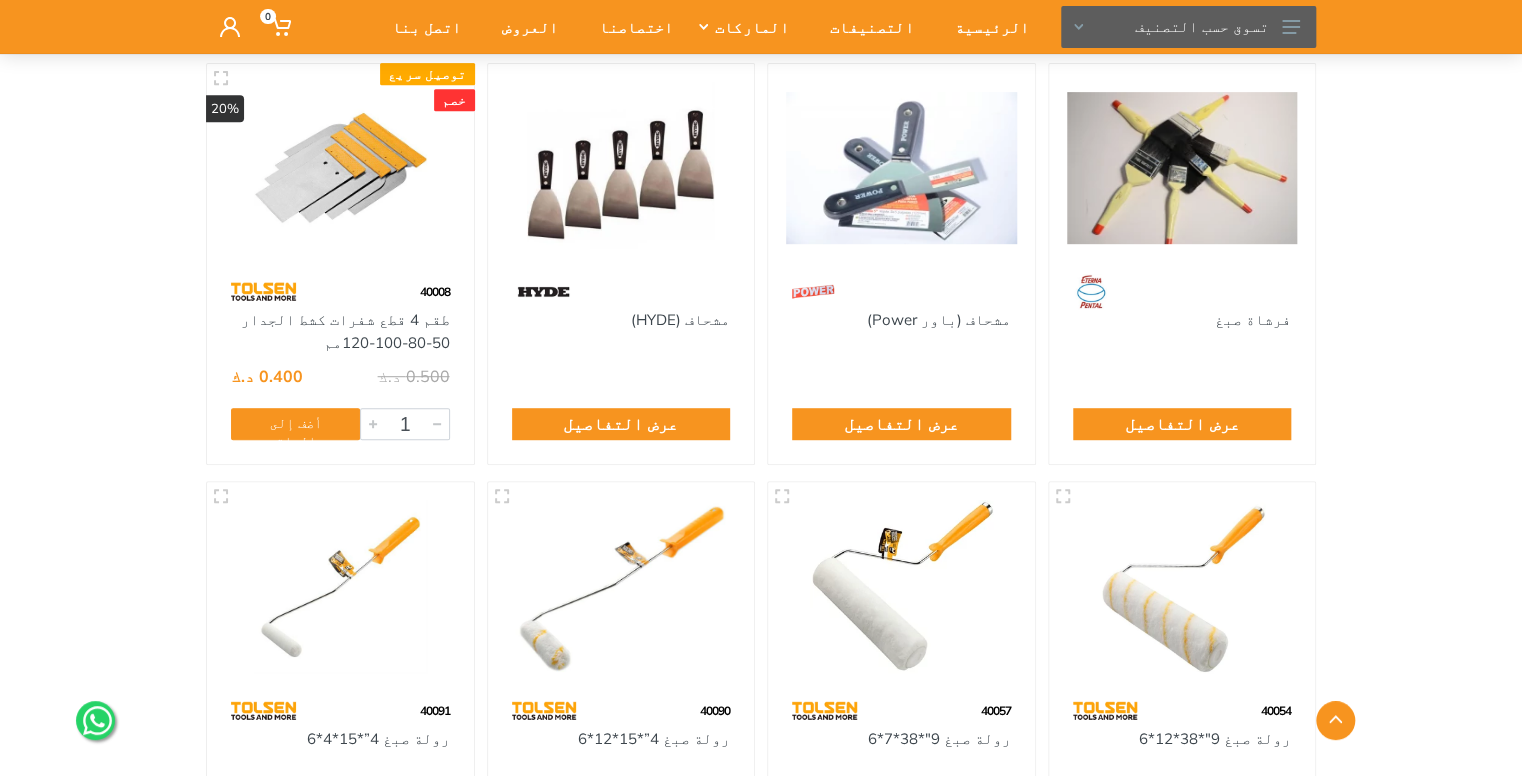 click at bounding box center [621, 168] 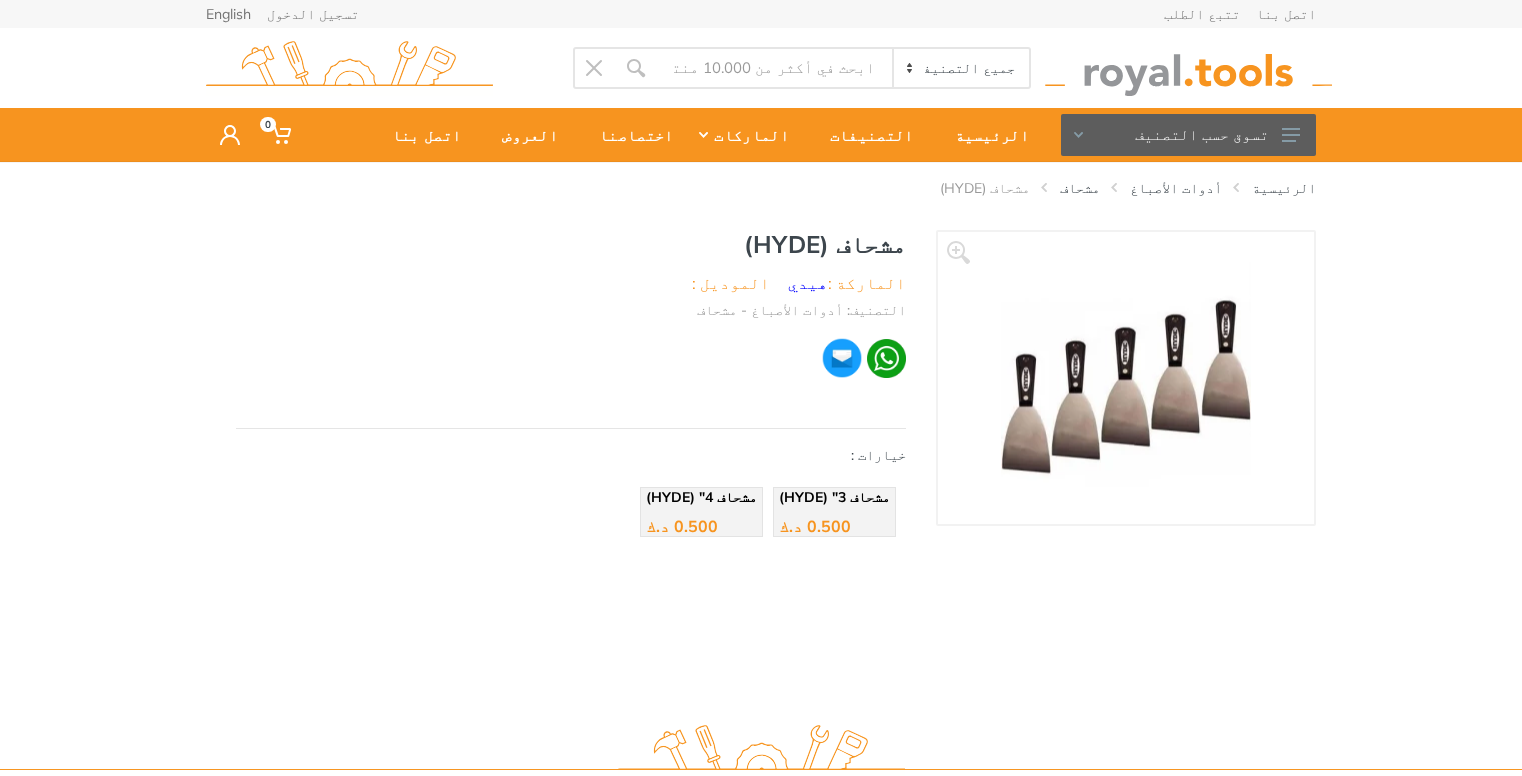 scroll, scrollTop: 0, scrollLeft: 0, axis: both 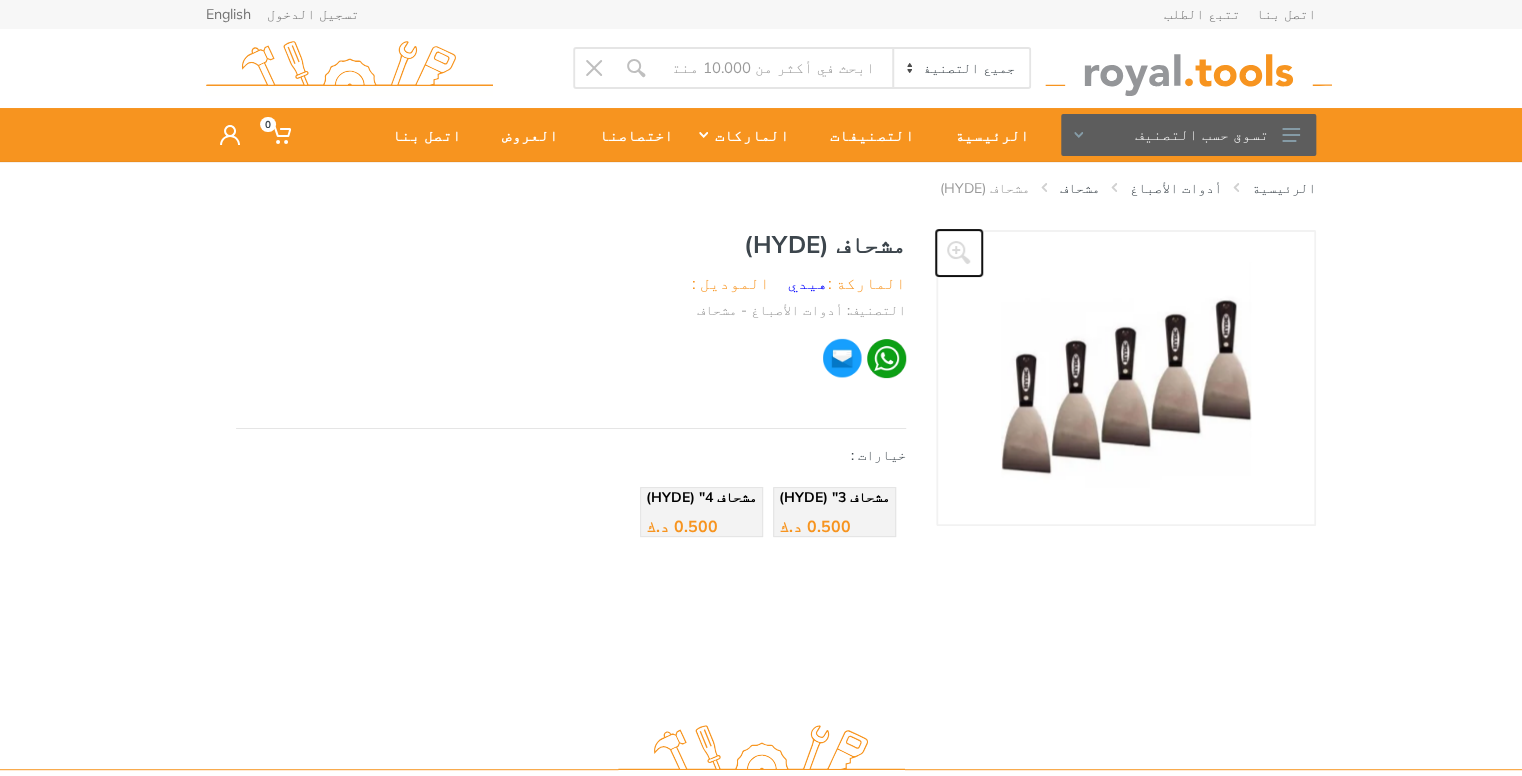 click at bounding box center (959, 253) 